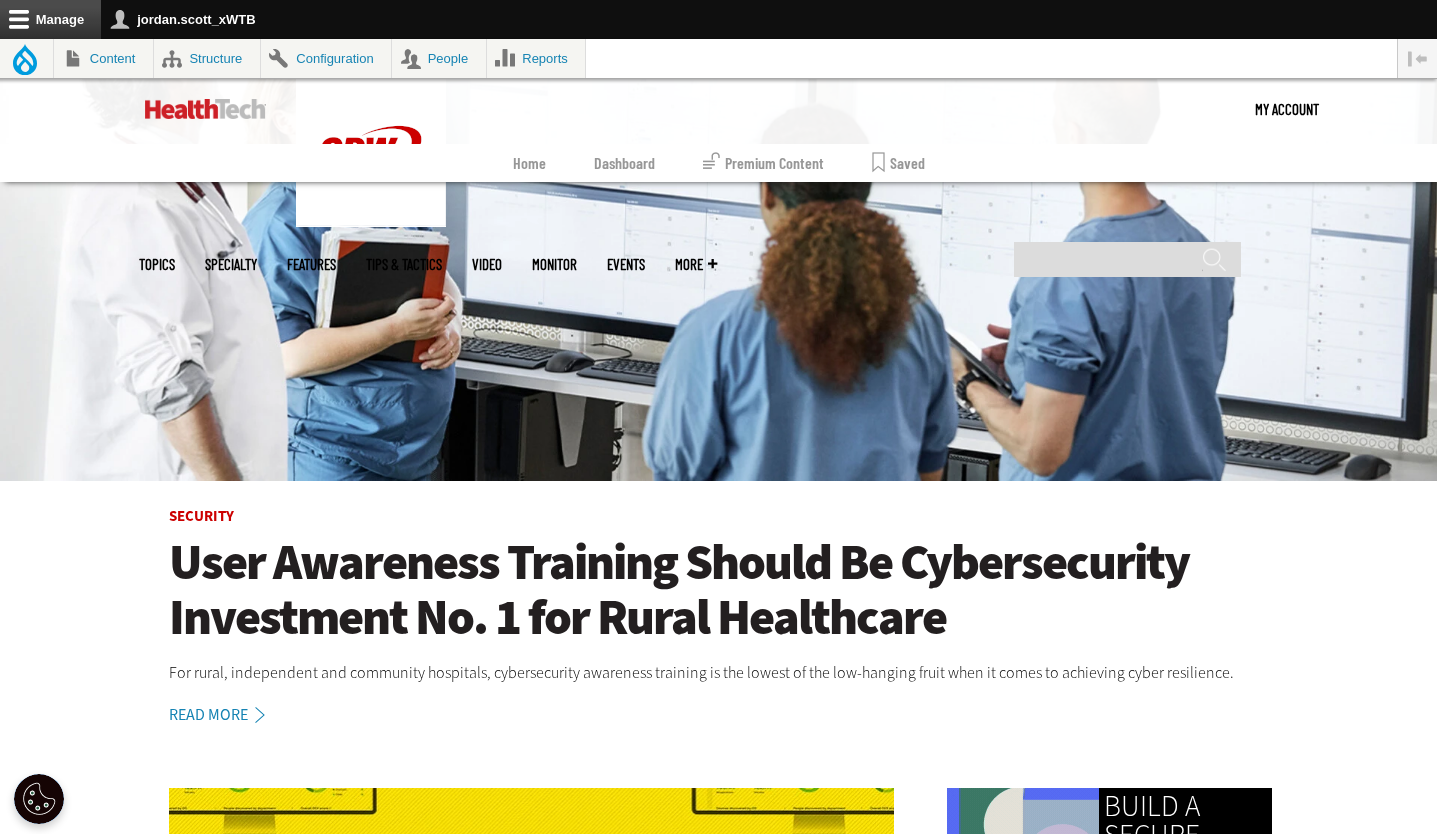 scroll, scrollTop: 0, scrollLeft: 0, axis: both 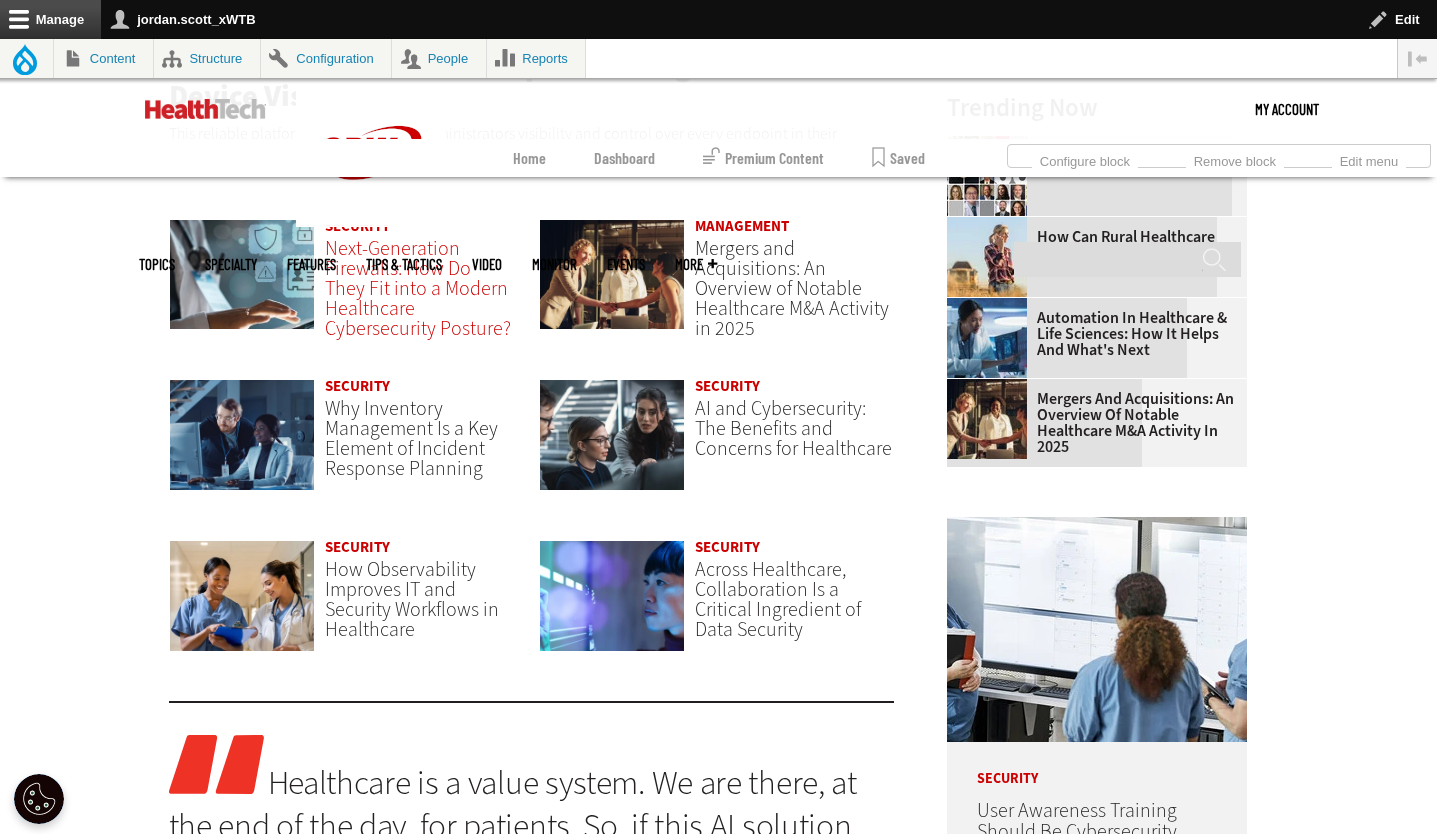click on "Next-Generation Firewalls: How Do They Fit into a Modern Healthcare Cybersecurity Posture?" at bounding box center [418, 288] 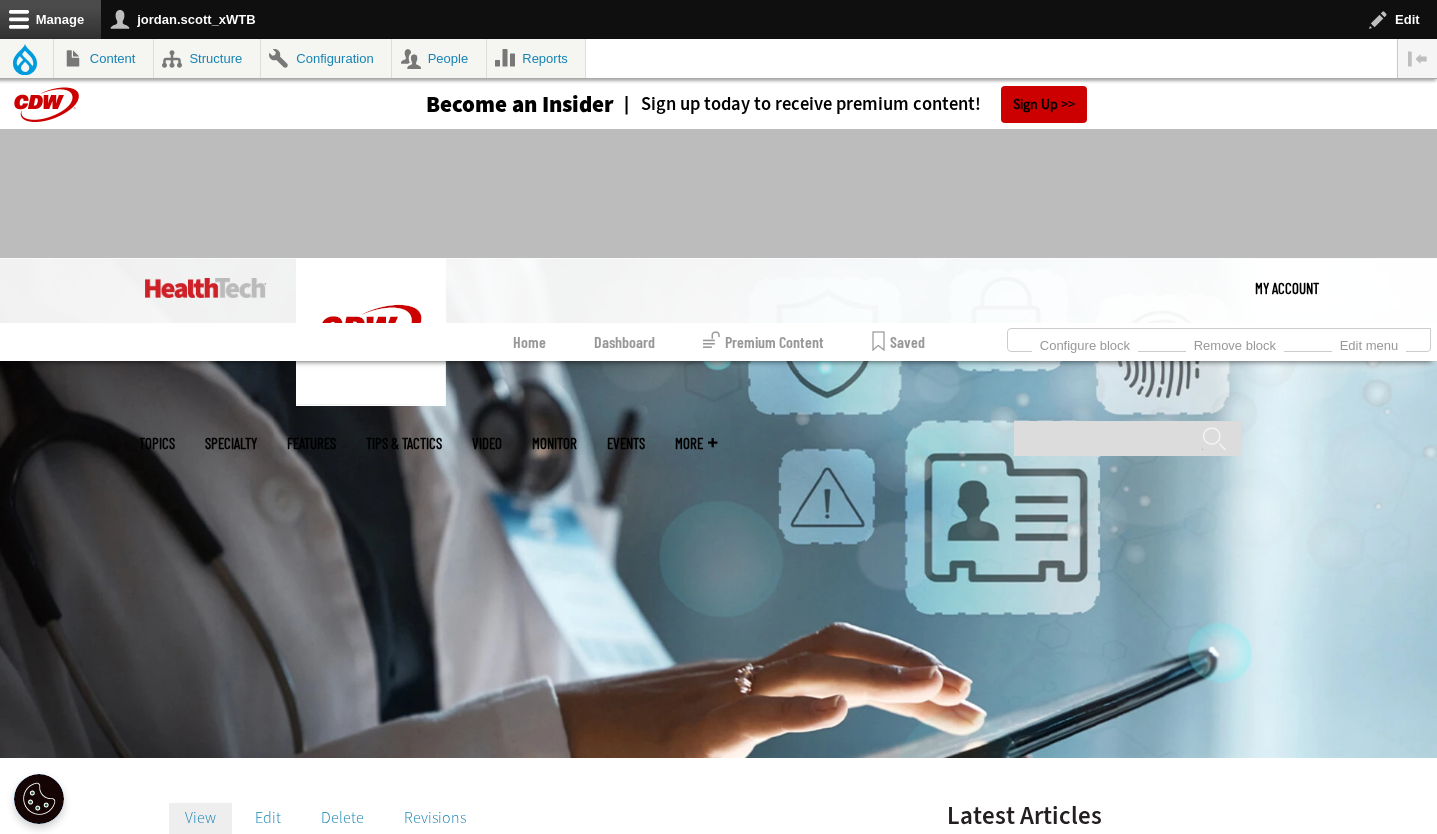 scroll, scrollTop: 0, scrollLeft: 0, axis: both 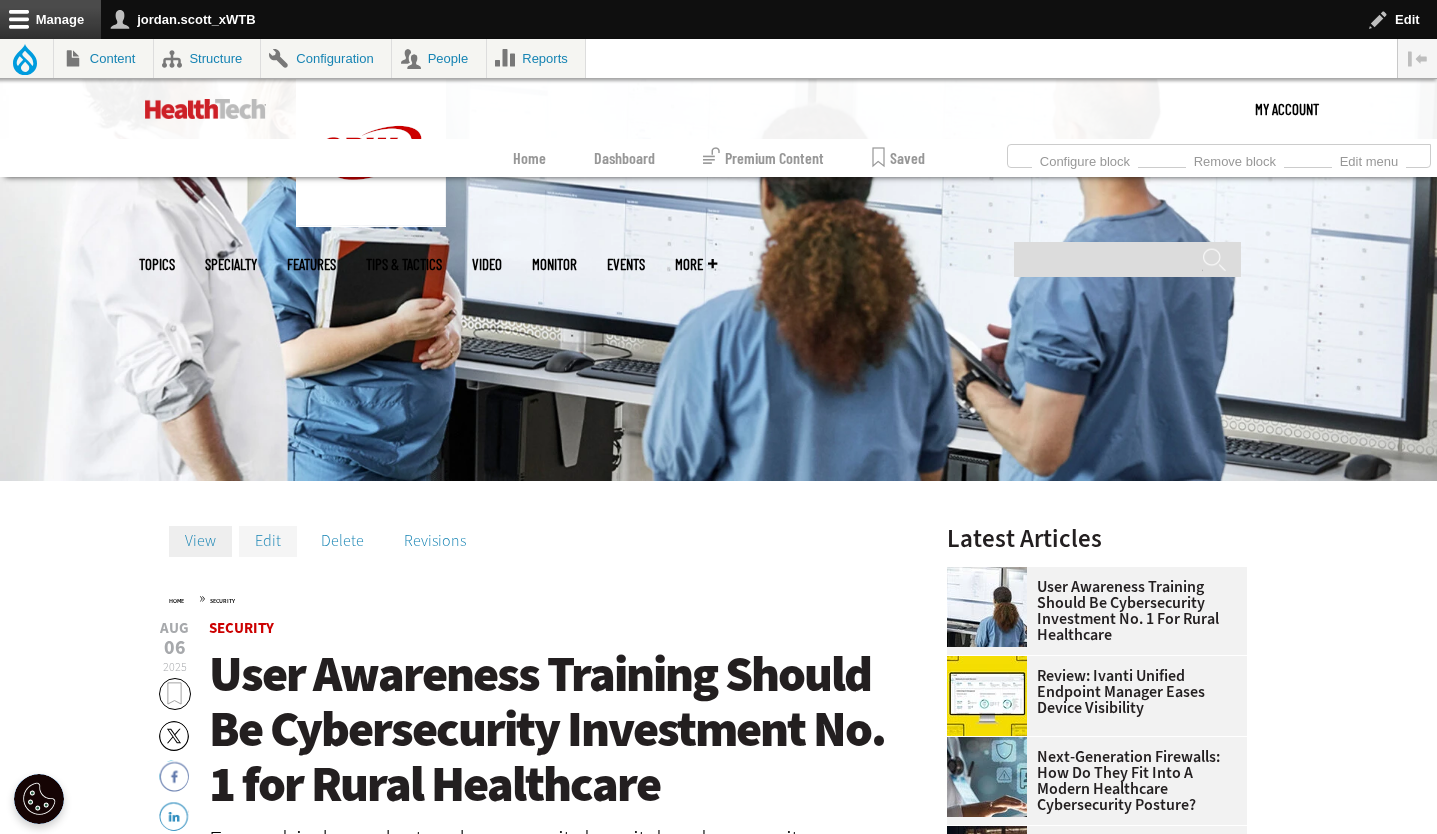 click on "Edit" at bounding box center [268, 541] 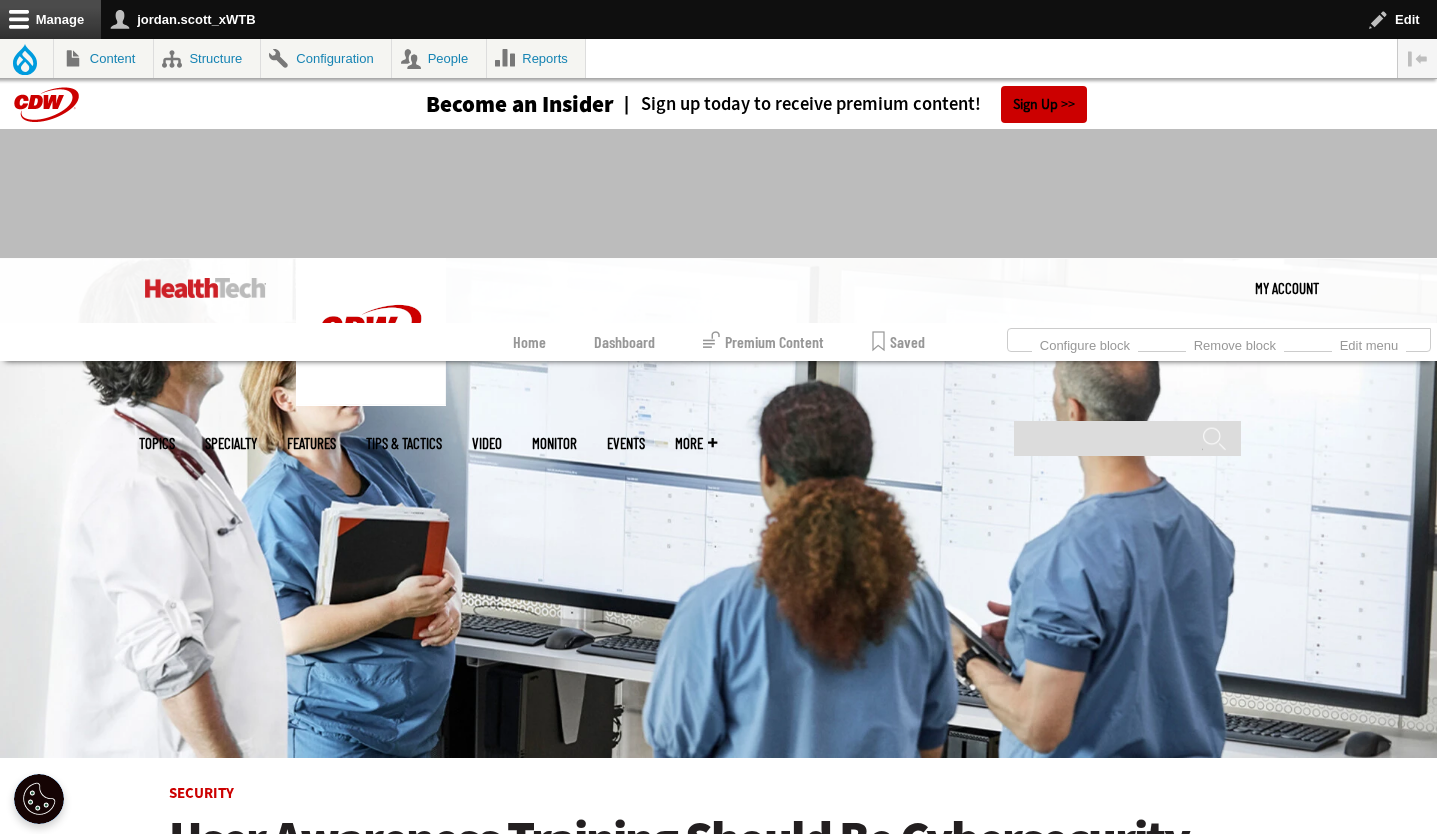 scroll, scrollTop: 0, scrollLeft: 0, axis: both 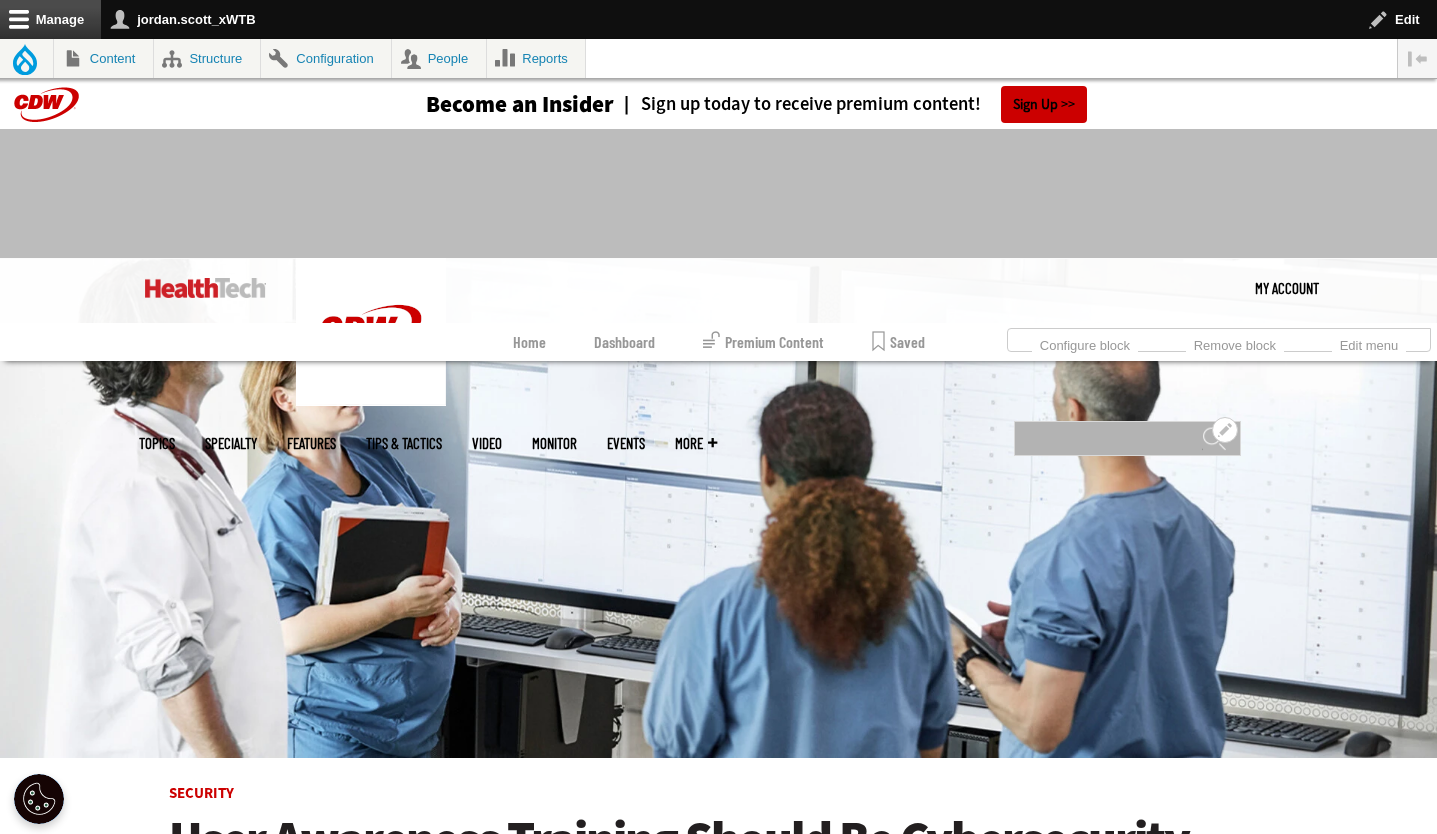 click on "Search" at bounding box center [1127, 438] 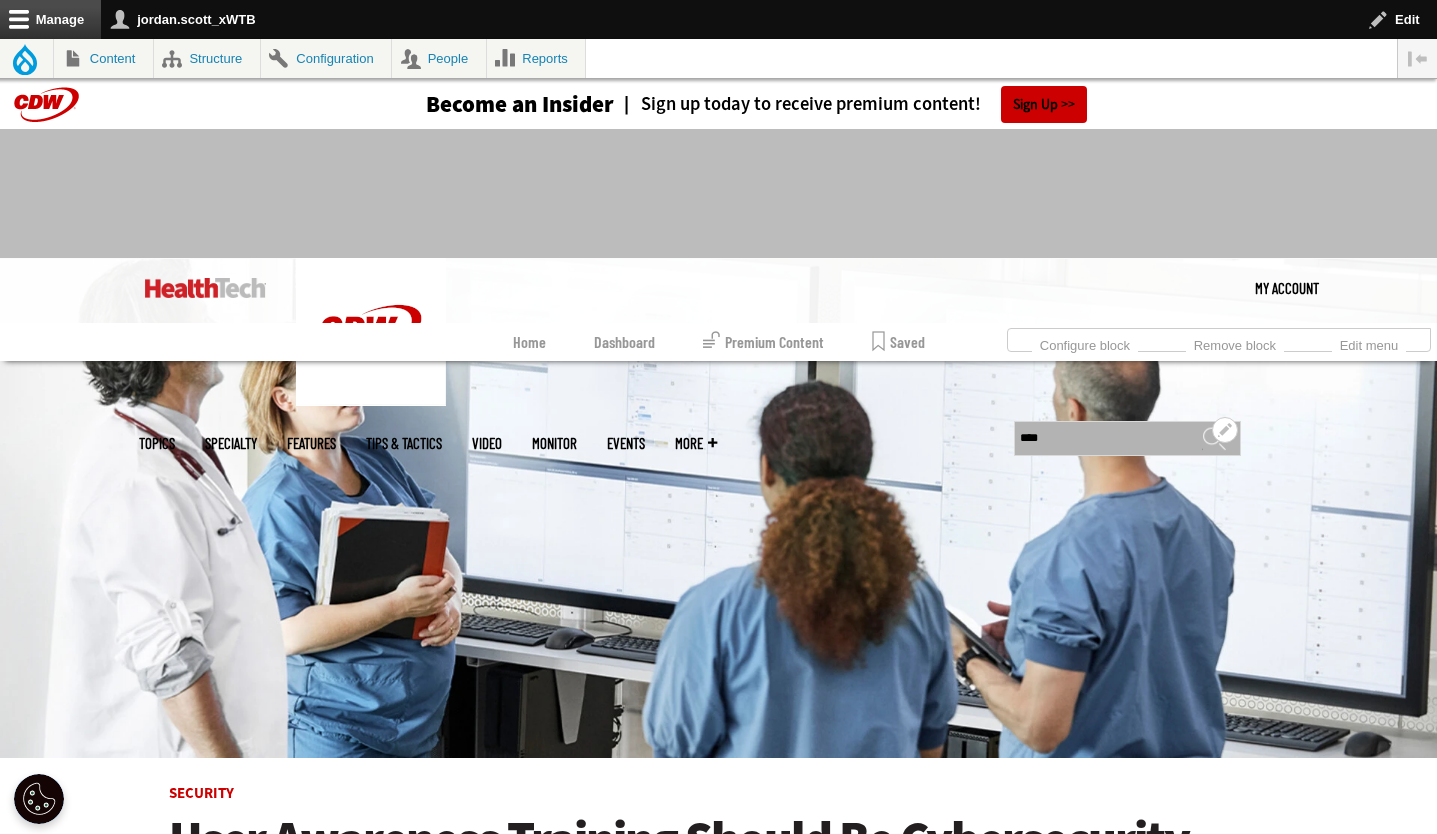 type on "****" 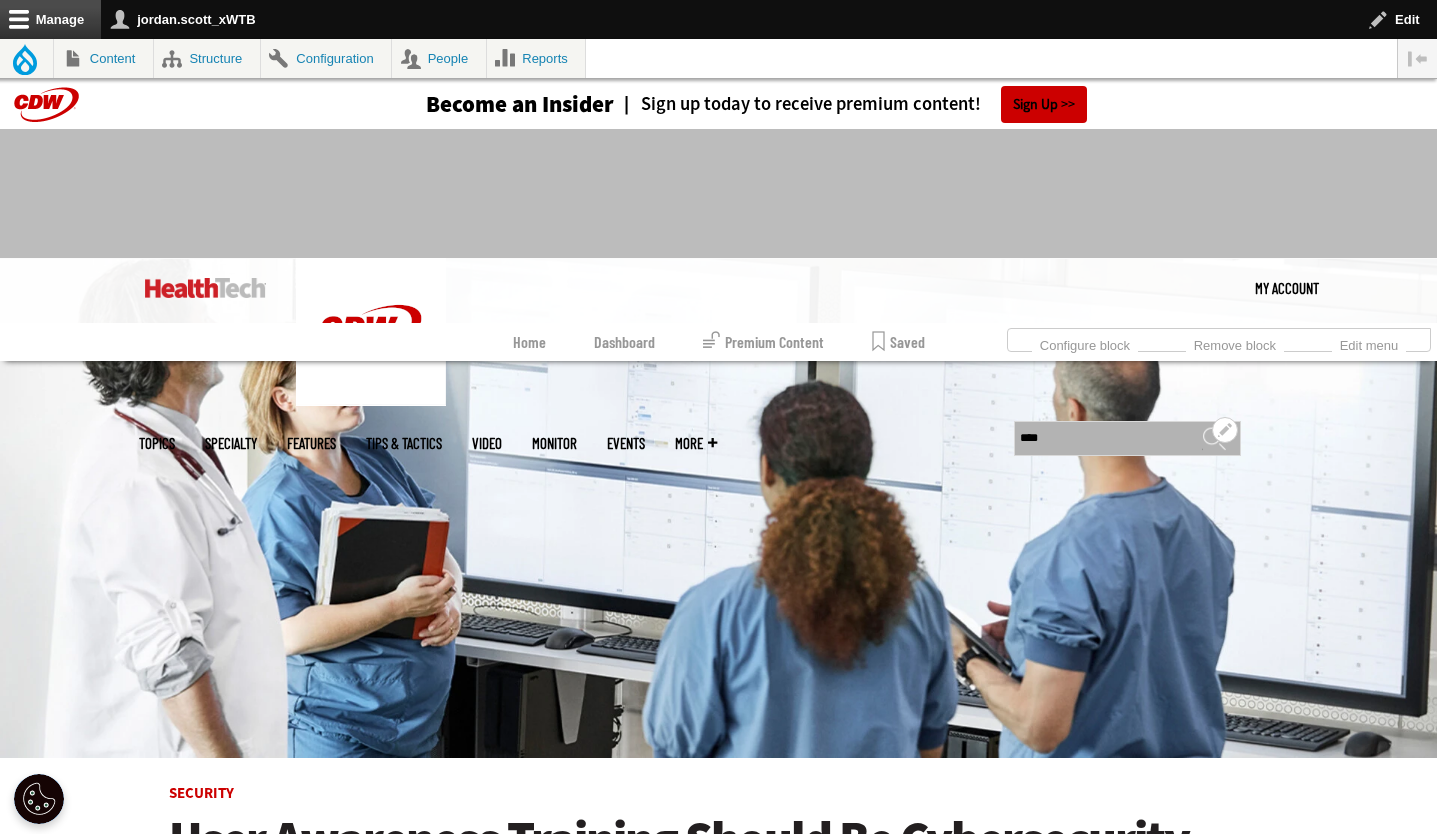 click on "******" at bounding box center (1214, 446) 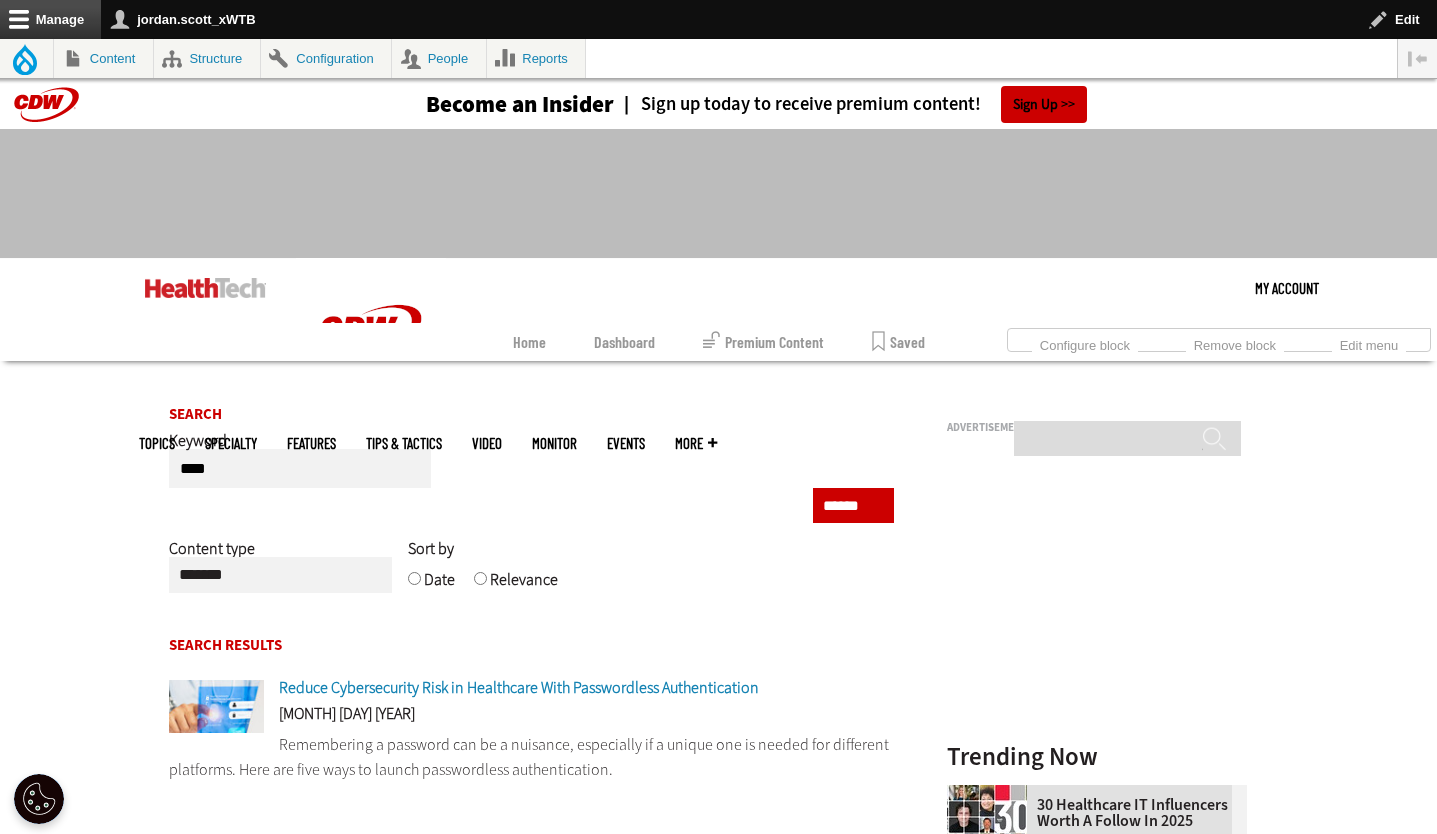 scroll, scrollTop: 0, scrollLeft: 0, axis: both 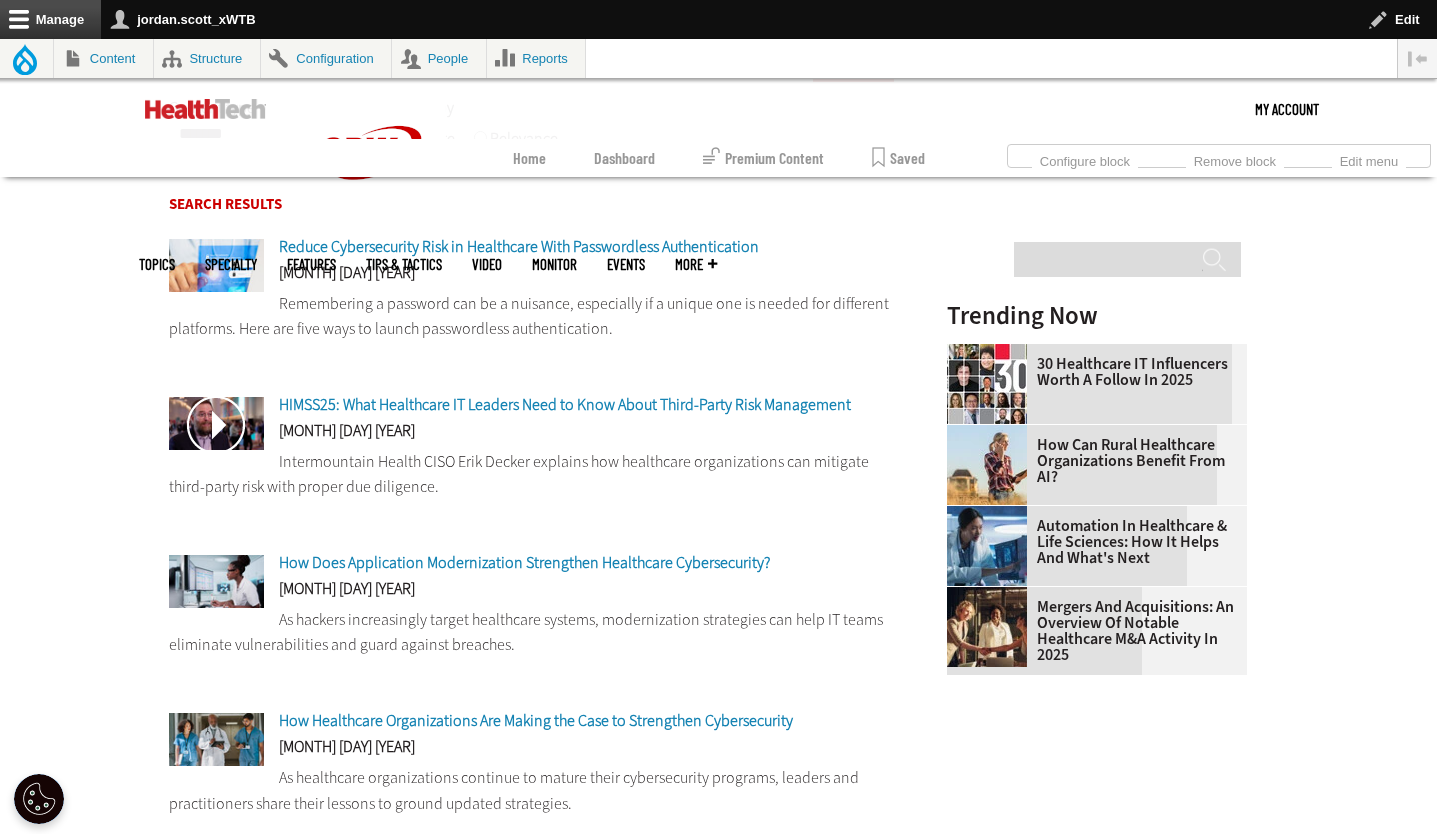 click on "HIMSS25: What Healthcare IT Leaders Need to Know About Third-Party Risk Management" at bounding box center (565, 404) 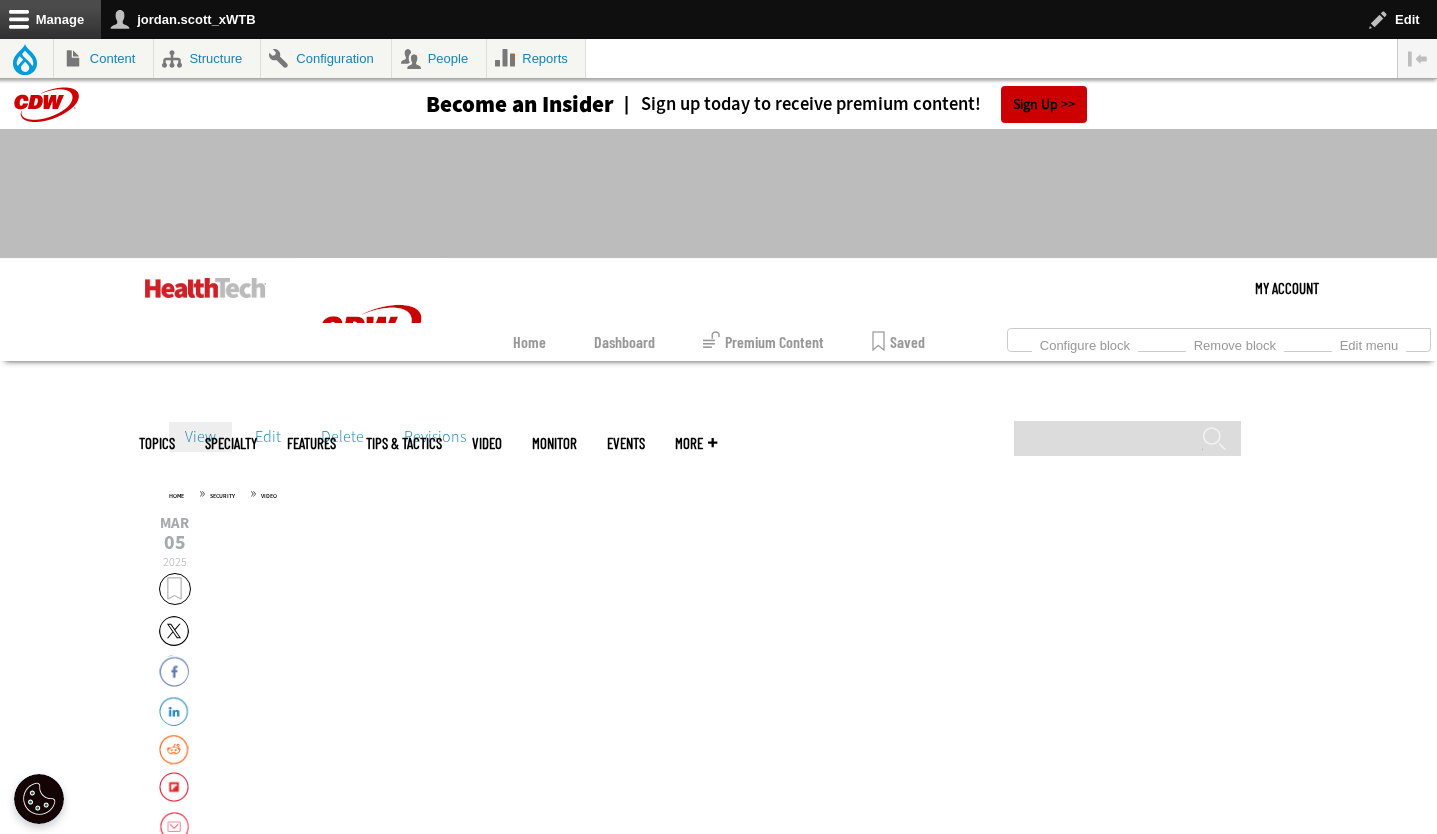 scroll, scrollTop: 0, scrollLeft: 0, axis: both 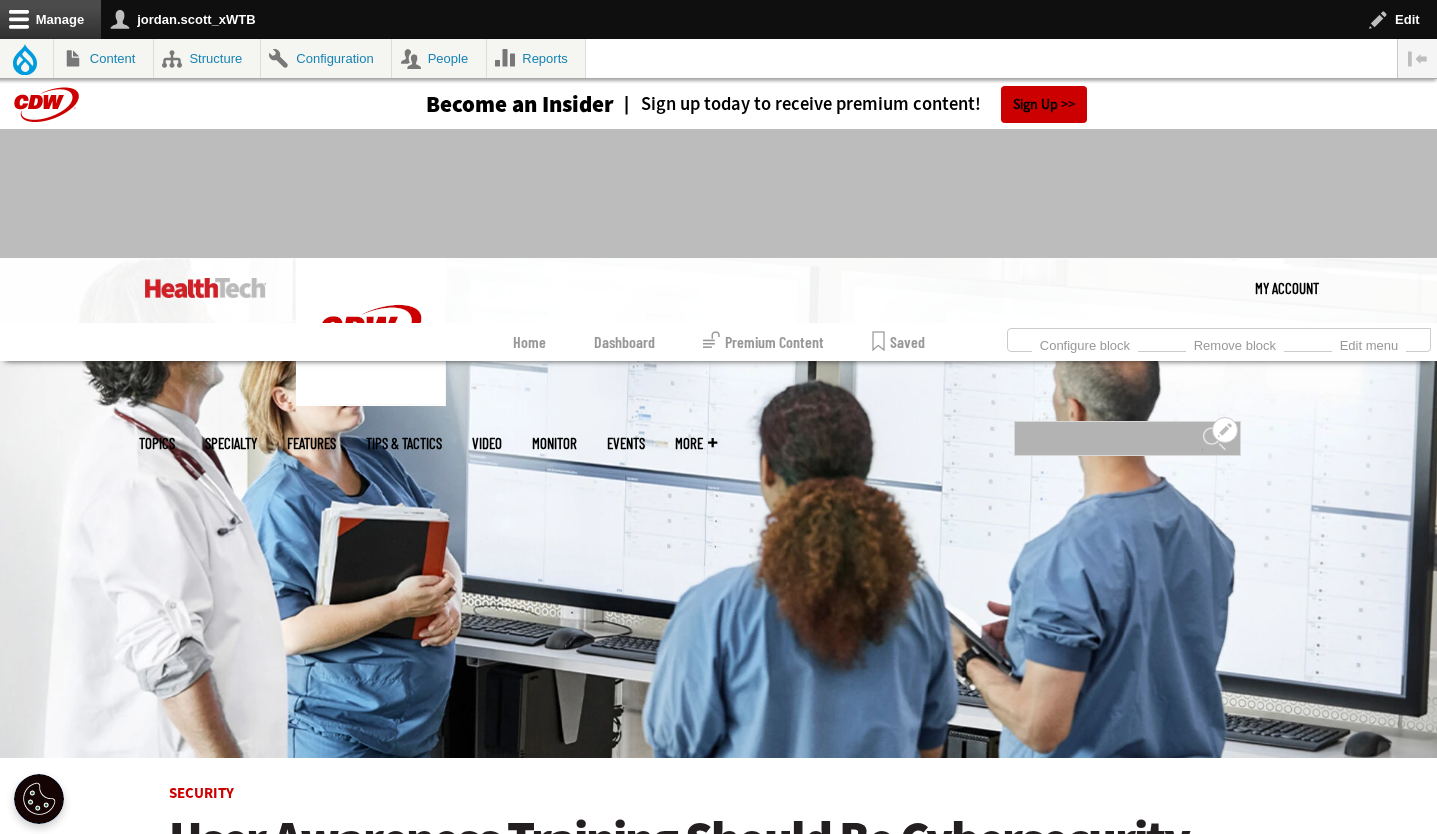 click on "Search" at bounding box center [1127, 438] 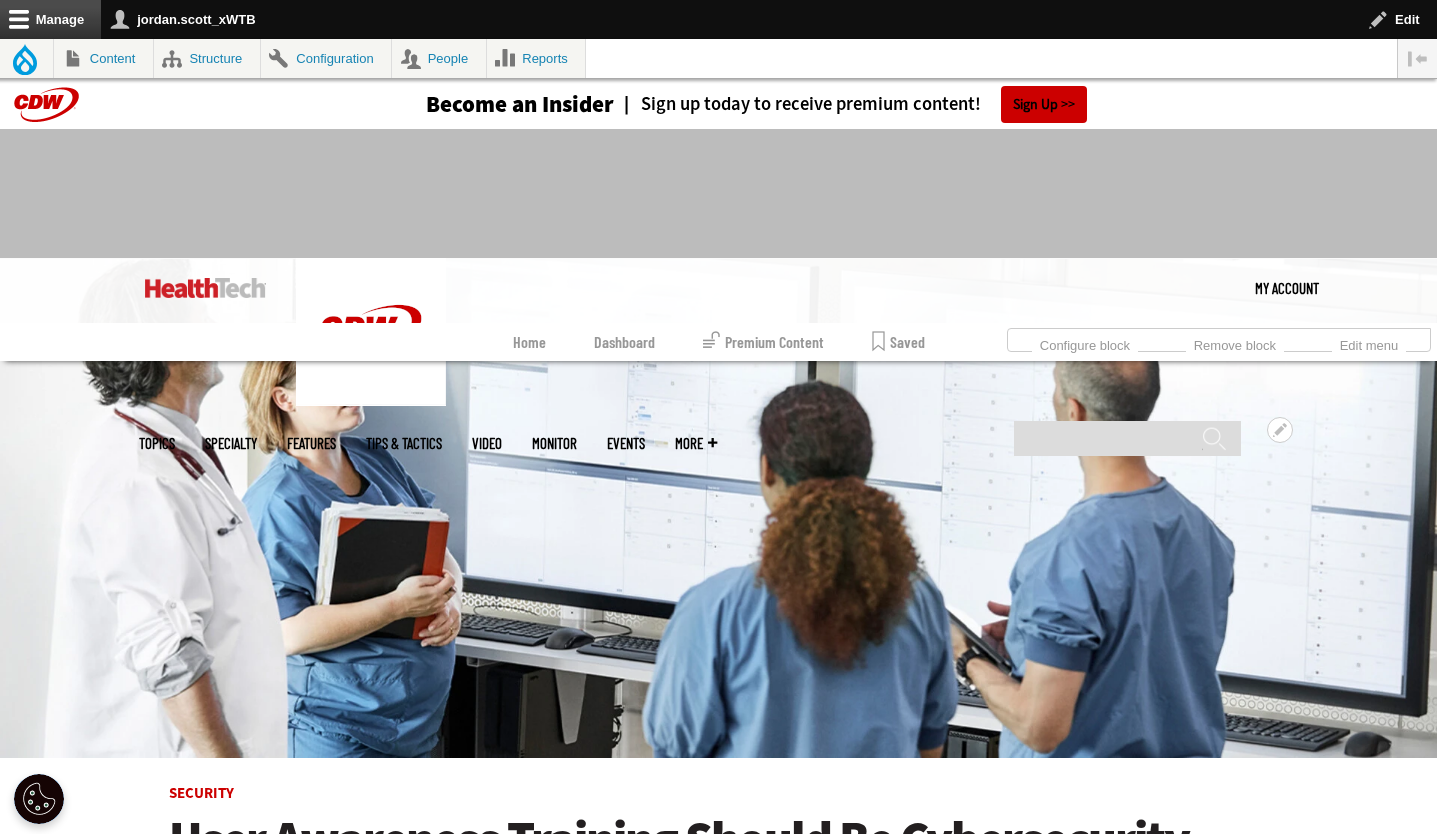 click on "MonITor" at bounding box center (554, 443) 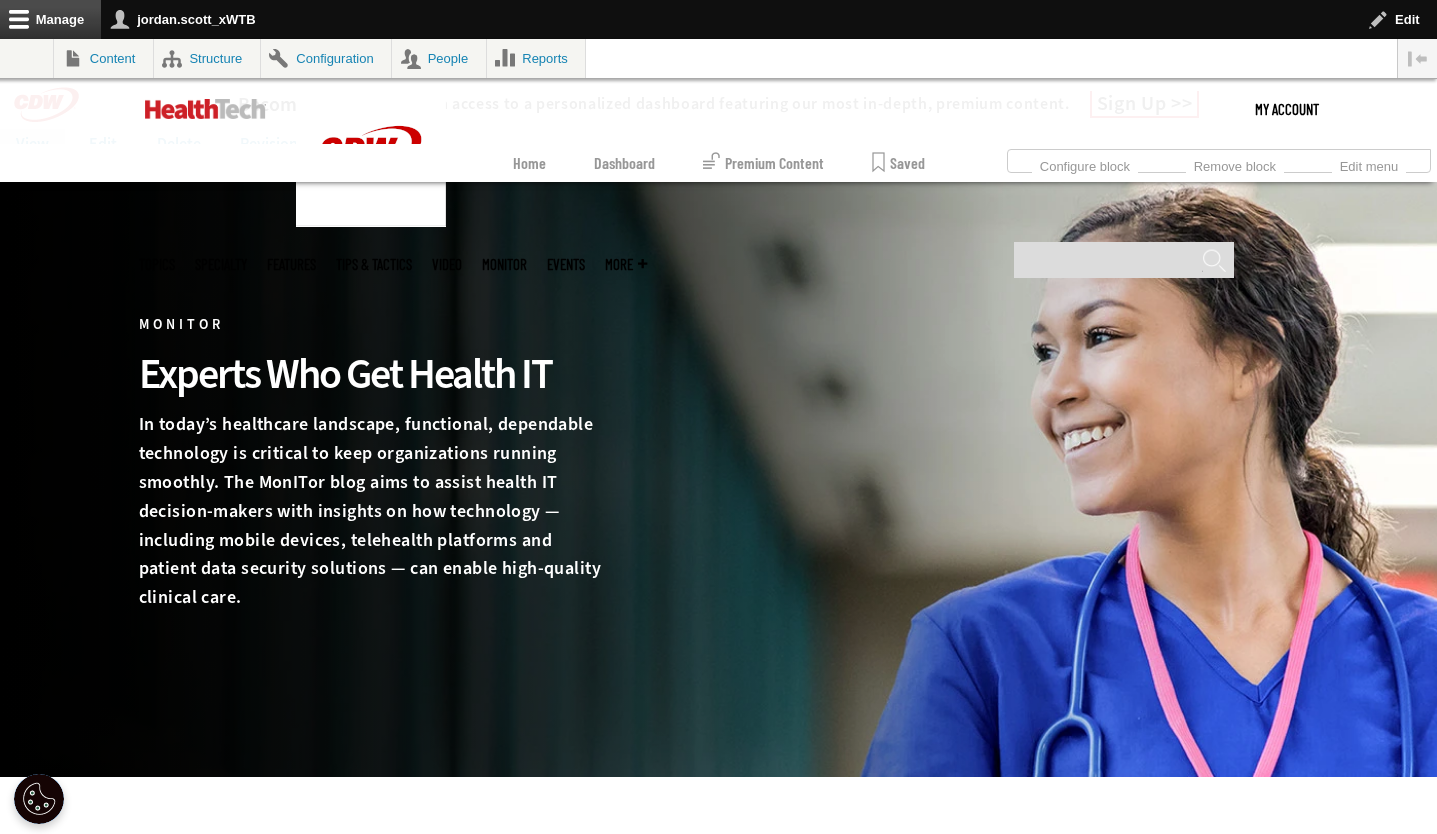 scroll, scrollTop: 612, scrollLeft: 0, axis: vertical 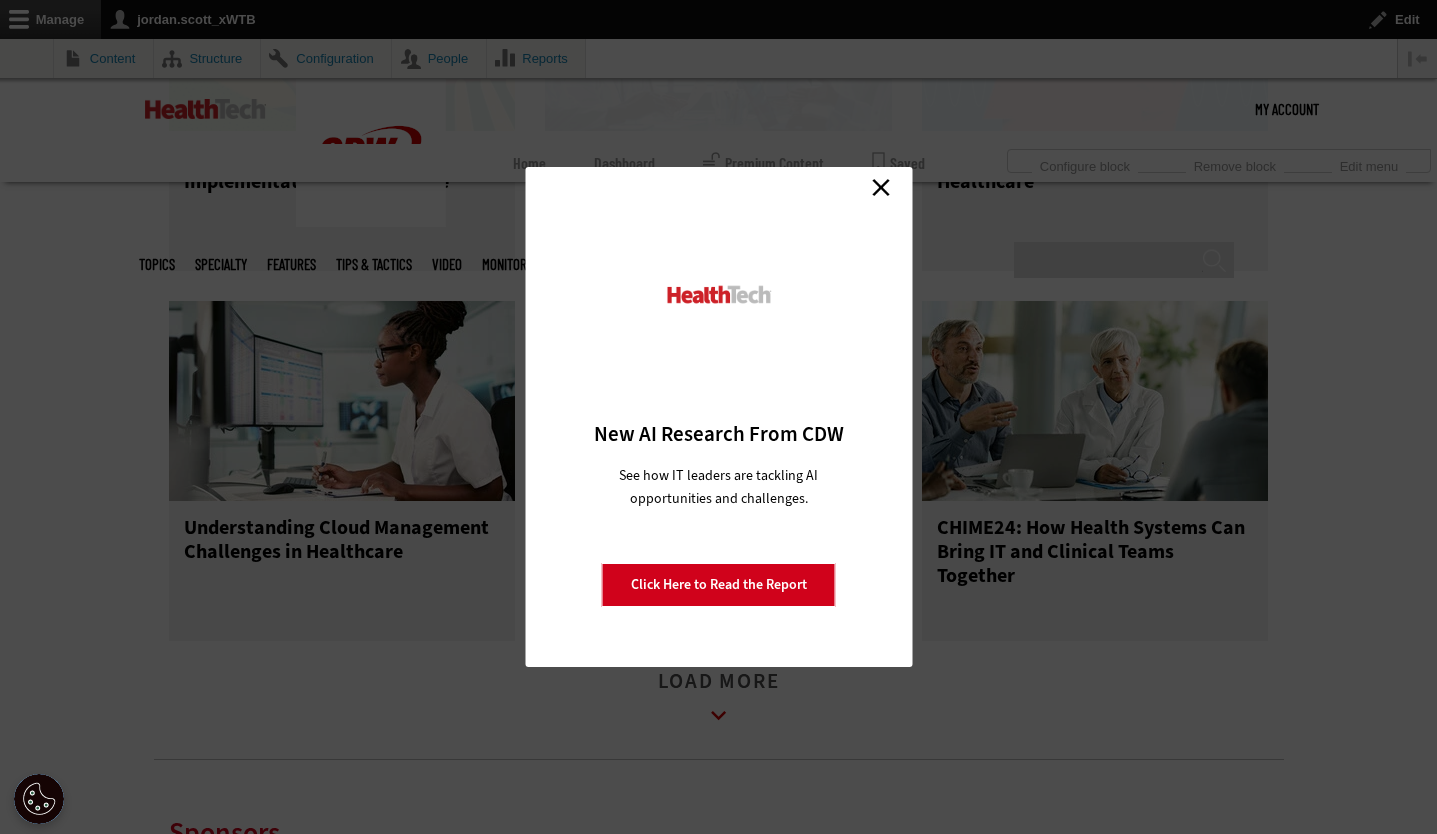 click on "Close" at bounding box center [881, 187] 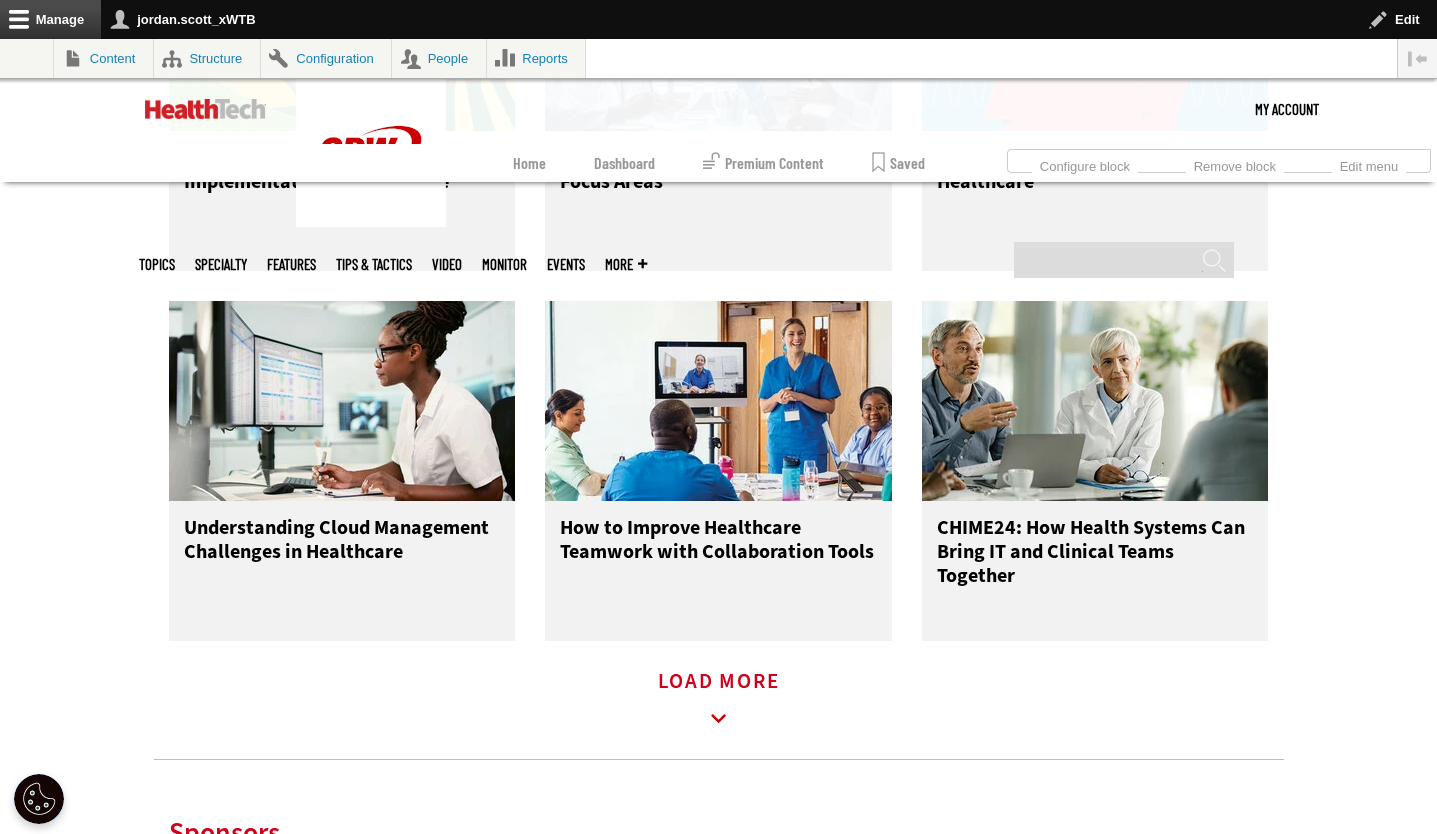 click on "Load More" at bounding box center [719, 701] 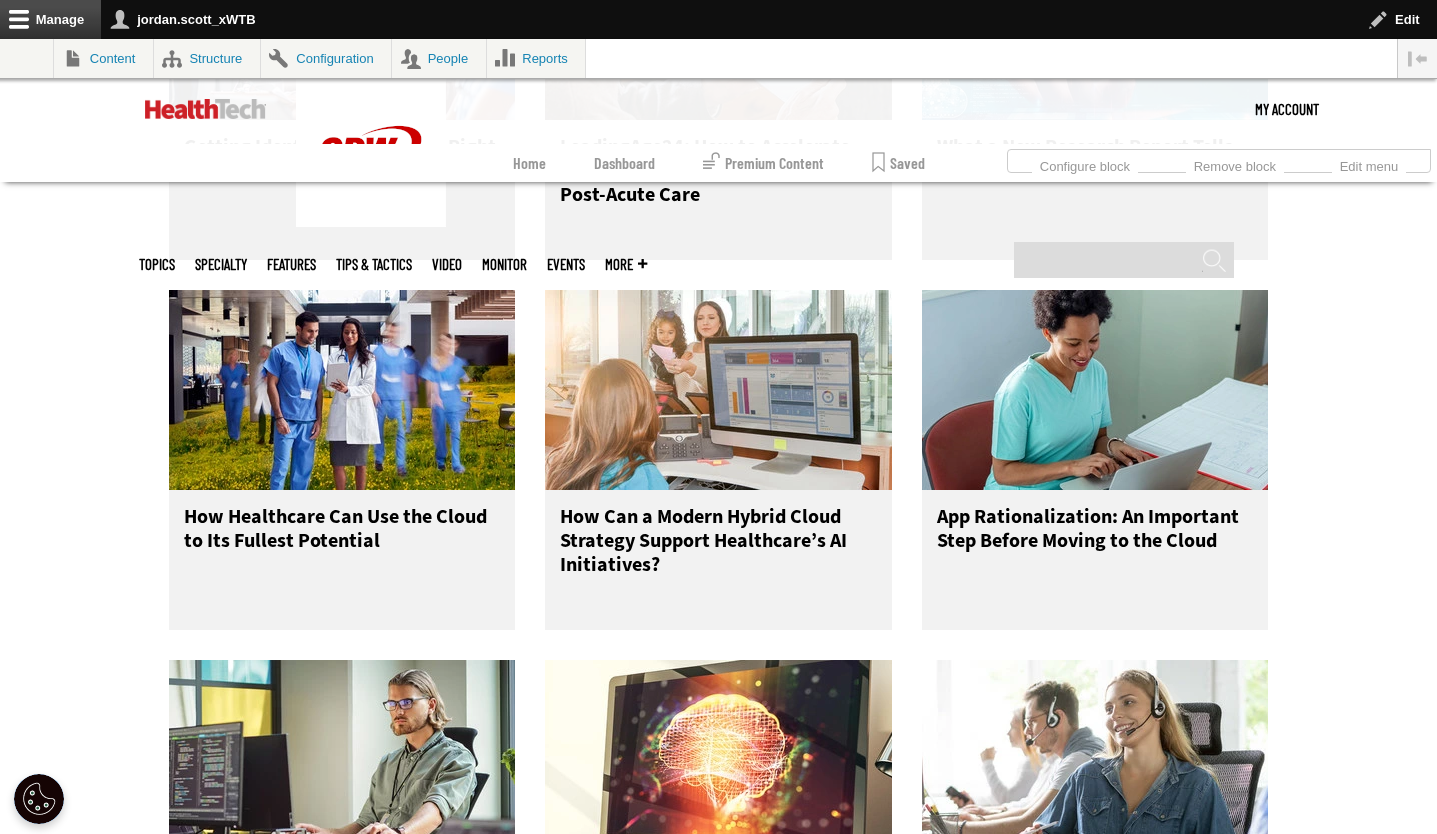 scroll, scrollTop: 3320, scrollLeft: 0, axis: vertical 